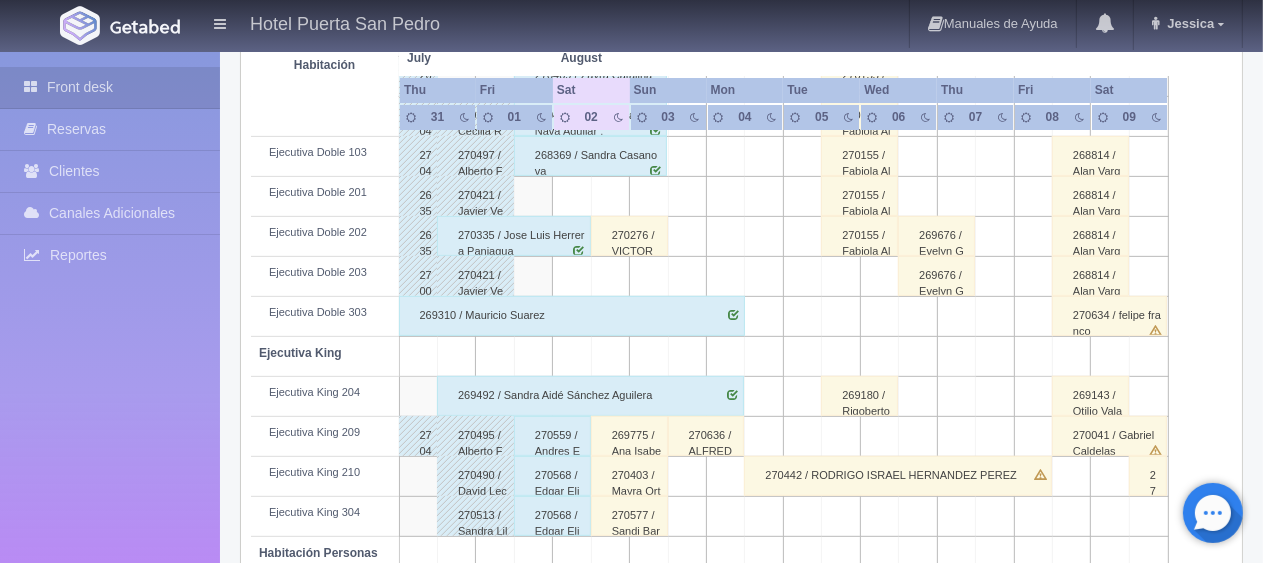 scroll, scrollTop: 866, scrollLeft: 0, axis: vertical 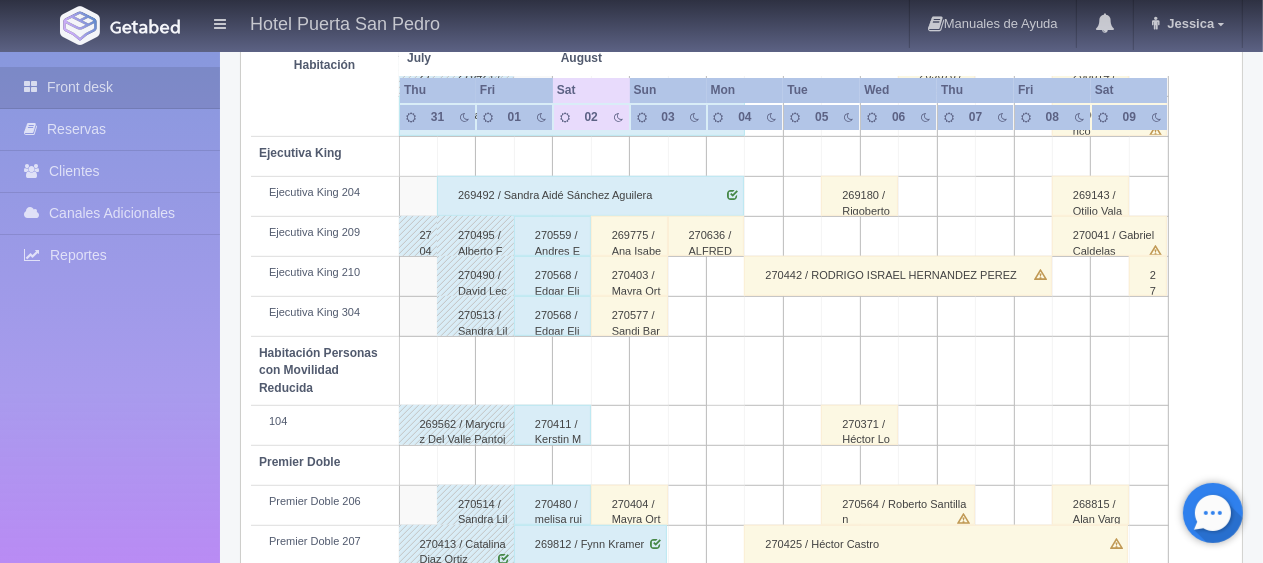 click on "270559 / Andres Espinoza ." at bounding box center [552, 236] 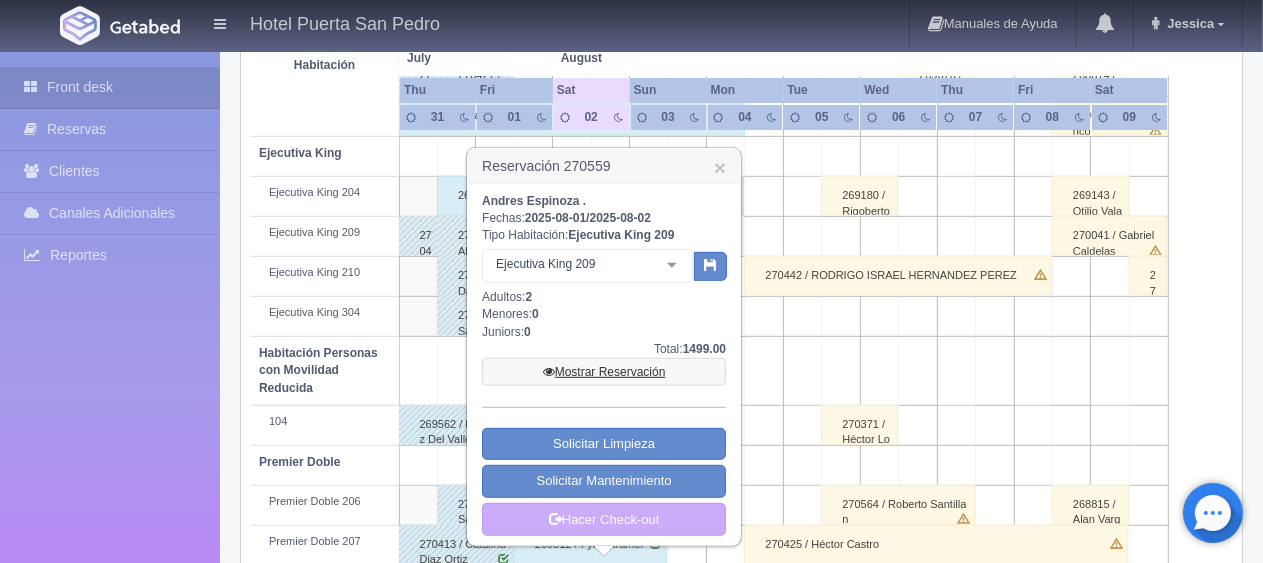 click on "Mostrar Reservación" at bounding box center [604, 372] 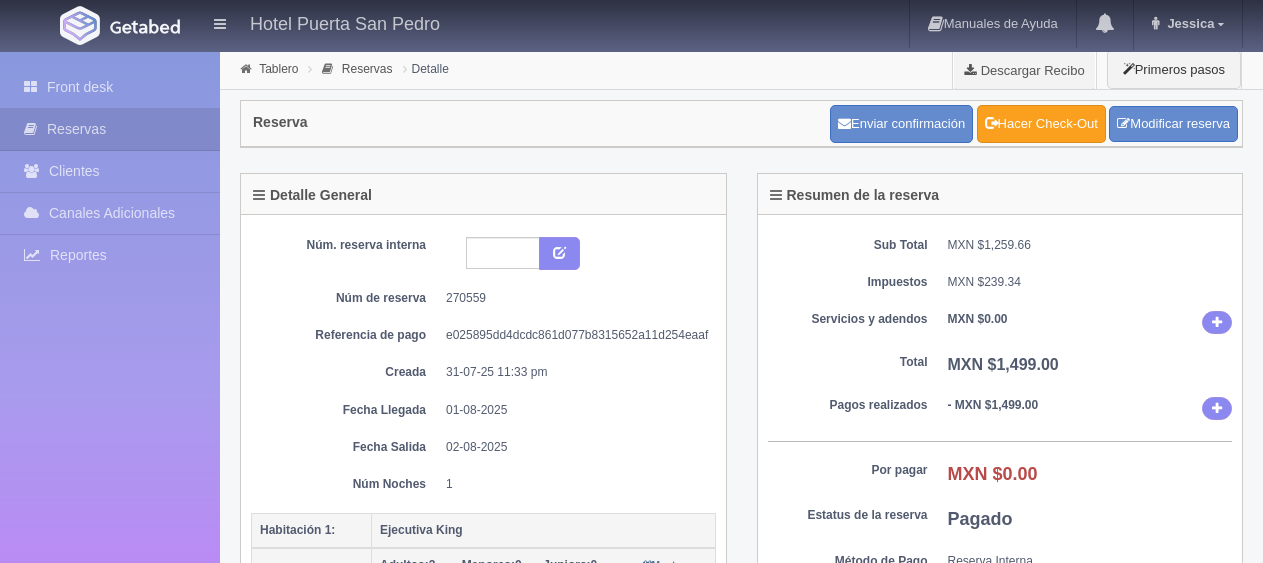 scroll, scrollTop: 0, scrollLeft: 0, axis: both 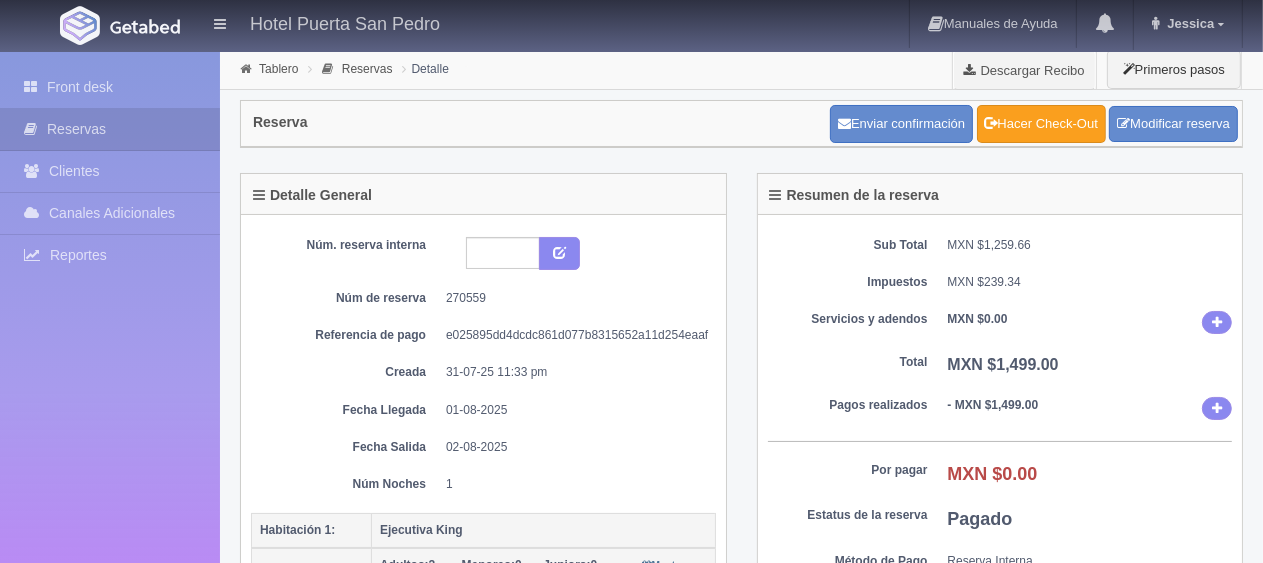 click on "Hacer Check-Out" at bounding box center (1041, 124) 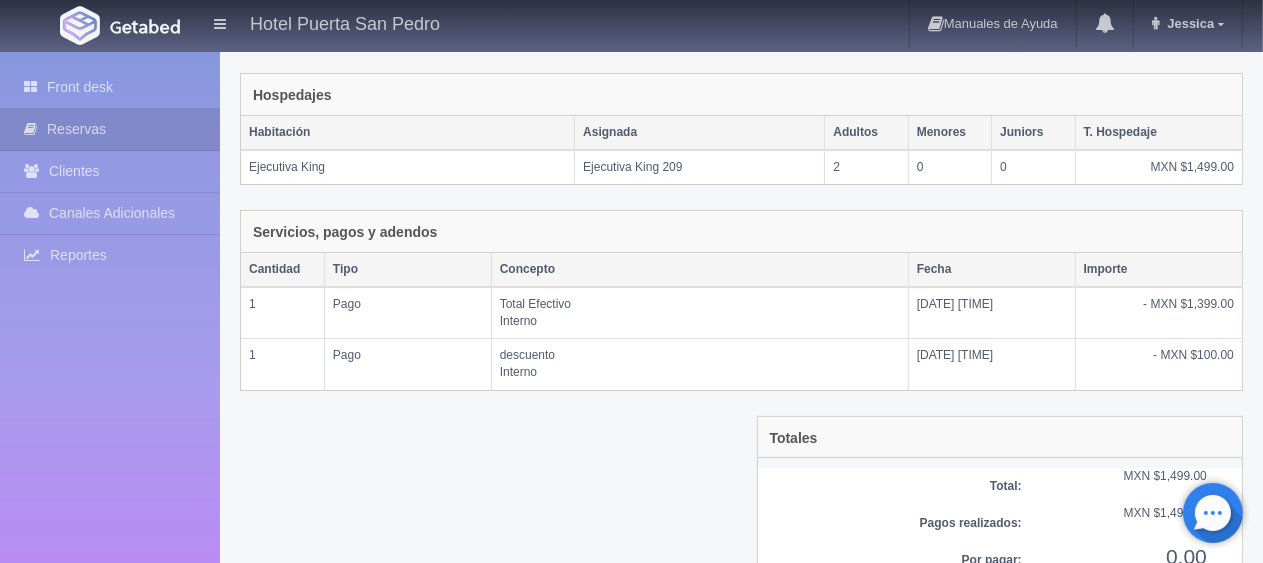 scroll, scrollTop: 388, scrollLeft: 0, axis: vertical 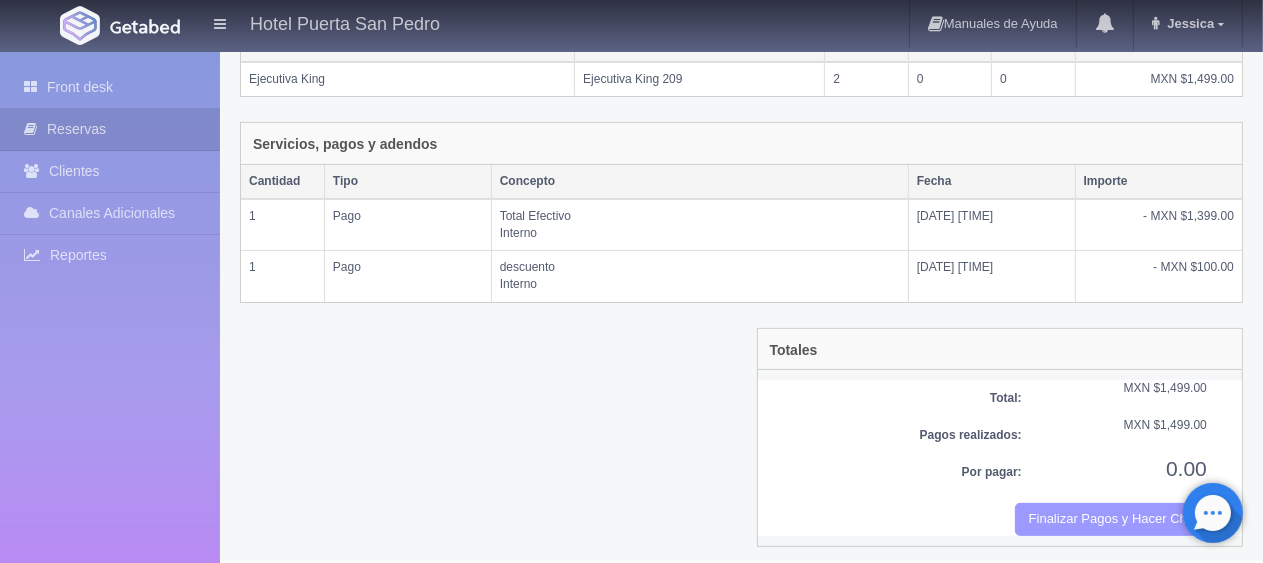click on "Finalizar Pagos y Hacer Checkout" at bounding box center [1111, 519] 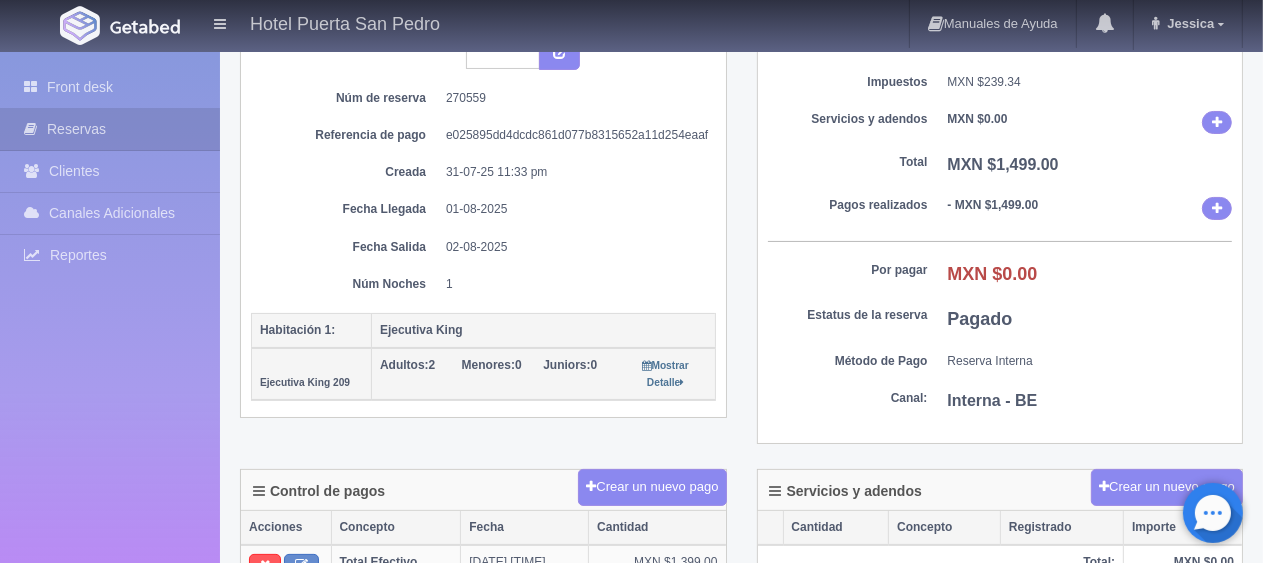 scroll, scrollTop: 0, scrollLeft: 0, axis: both 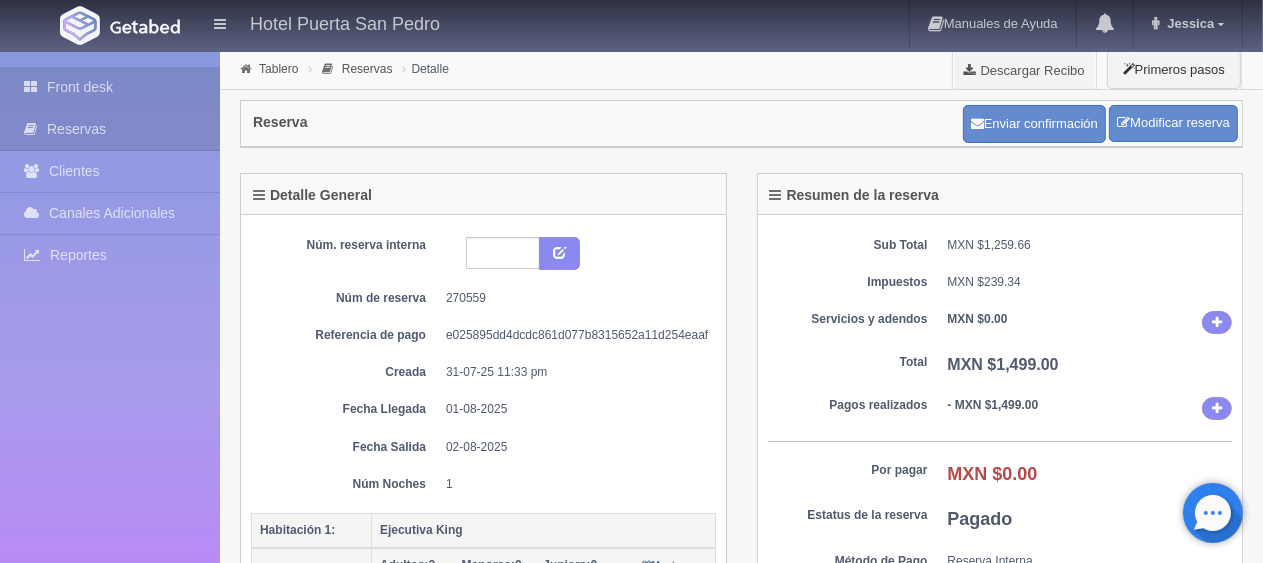 click on "Front desk" at bounding box center (110, 87) 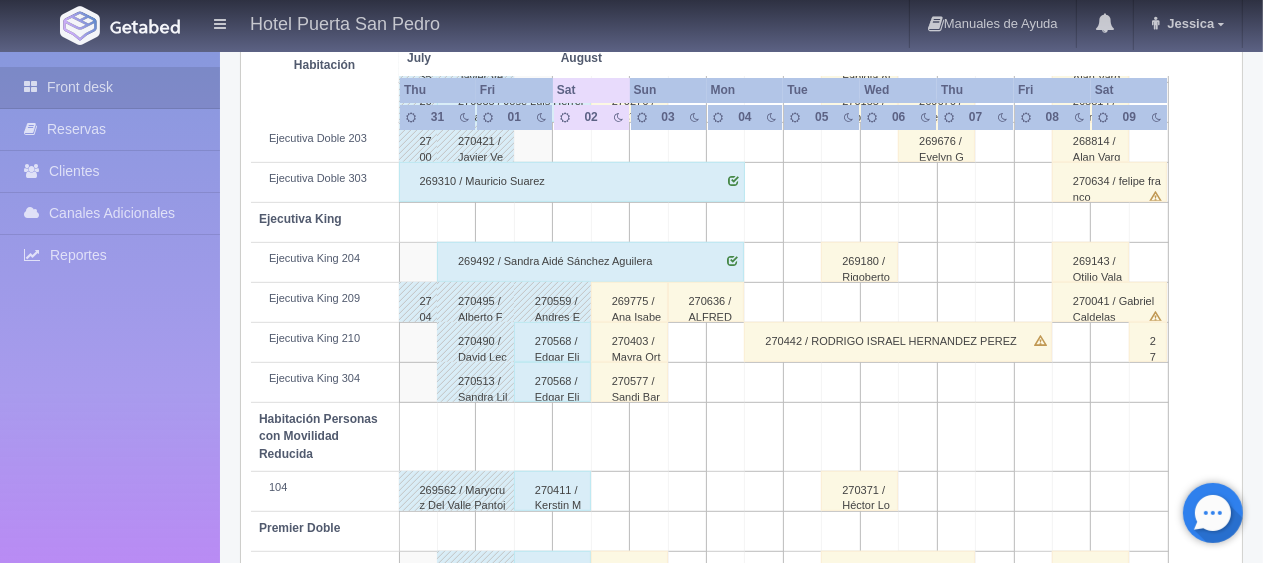 scroll, scrollTop: 1066, scrollLeft: 0, axis: vertical 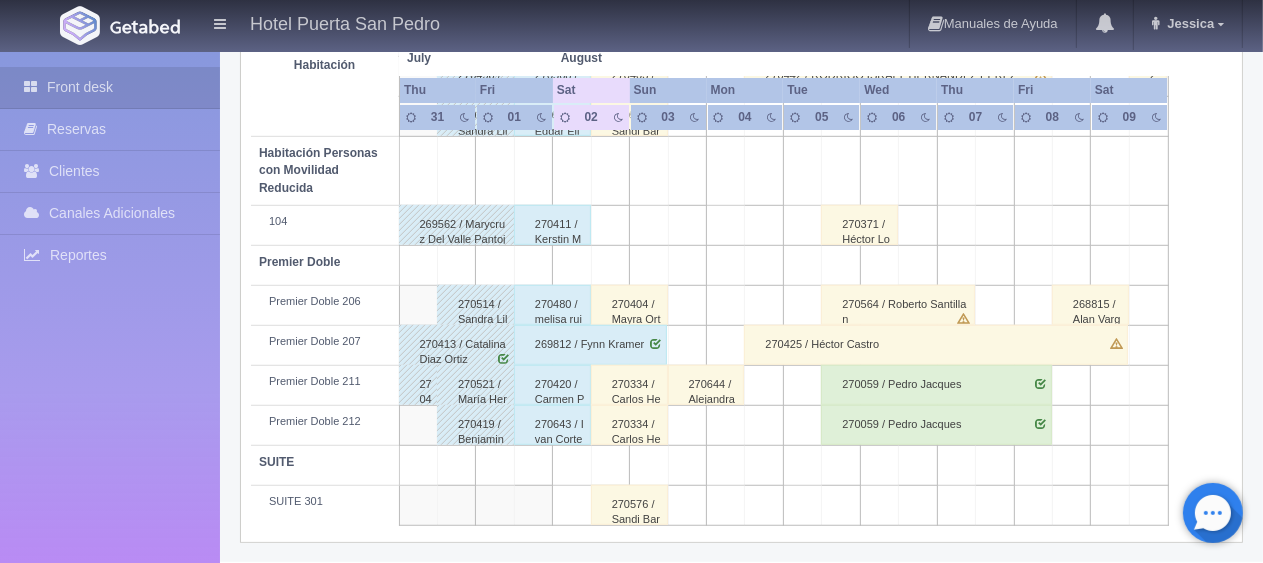 click on "270643 / Ivan Cortes" at bounding box center [552, 425] 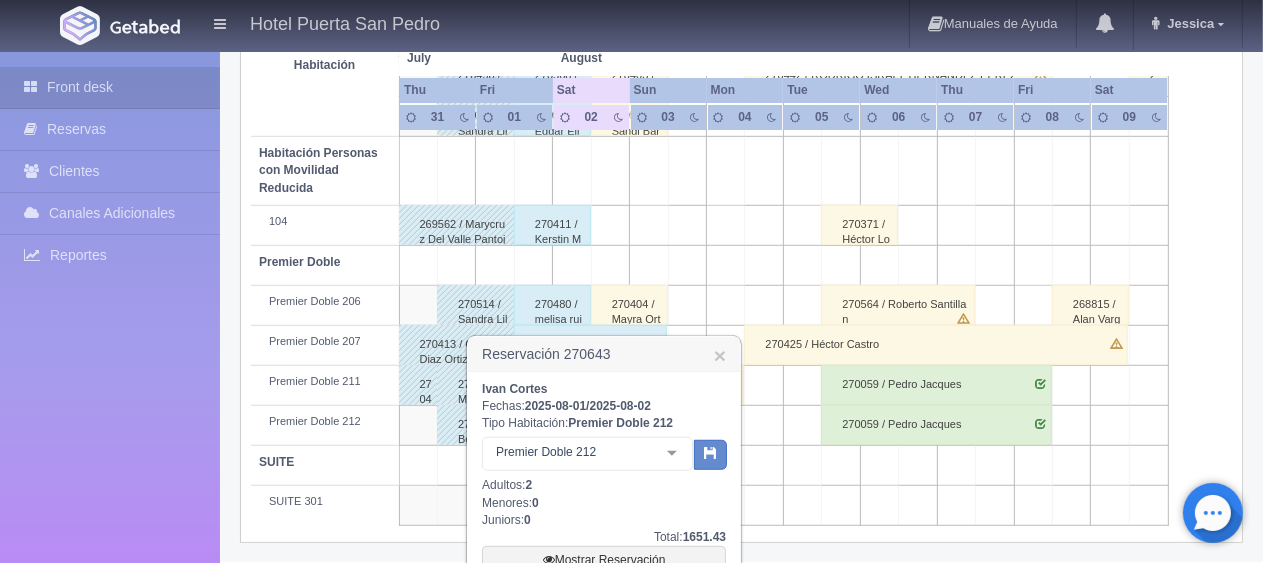 scroll, scrollTop: 1245, scrollLeft: 0, axis: vertical 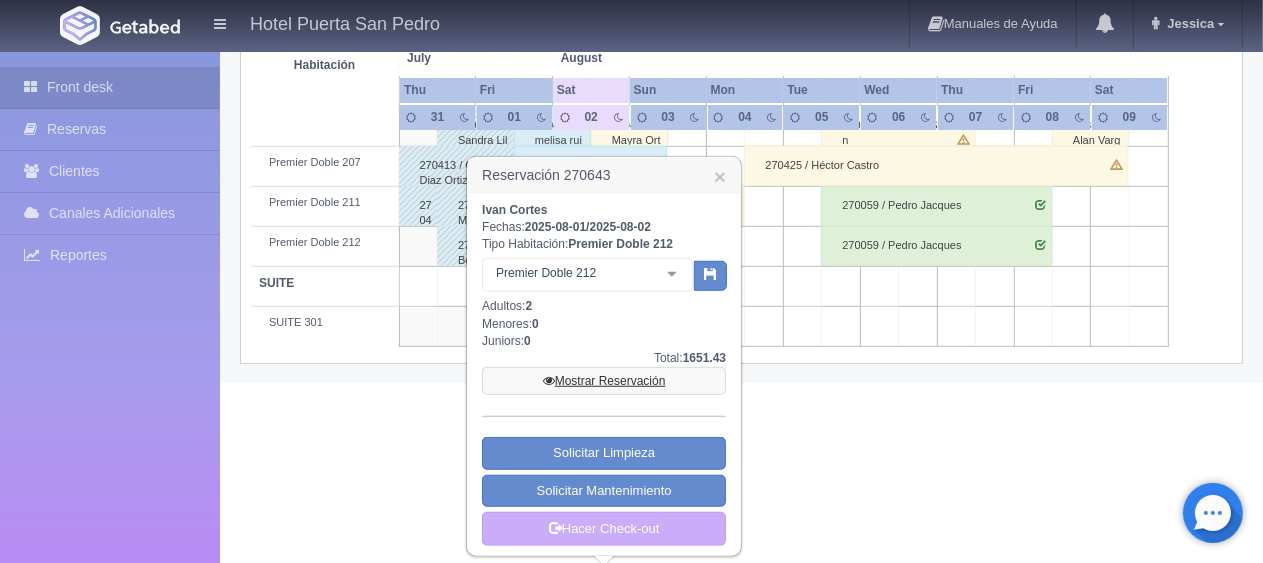click on "Mostrar Reservación" at bounding box center (604, 381) 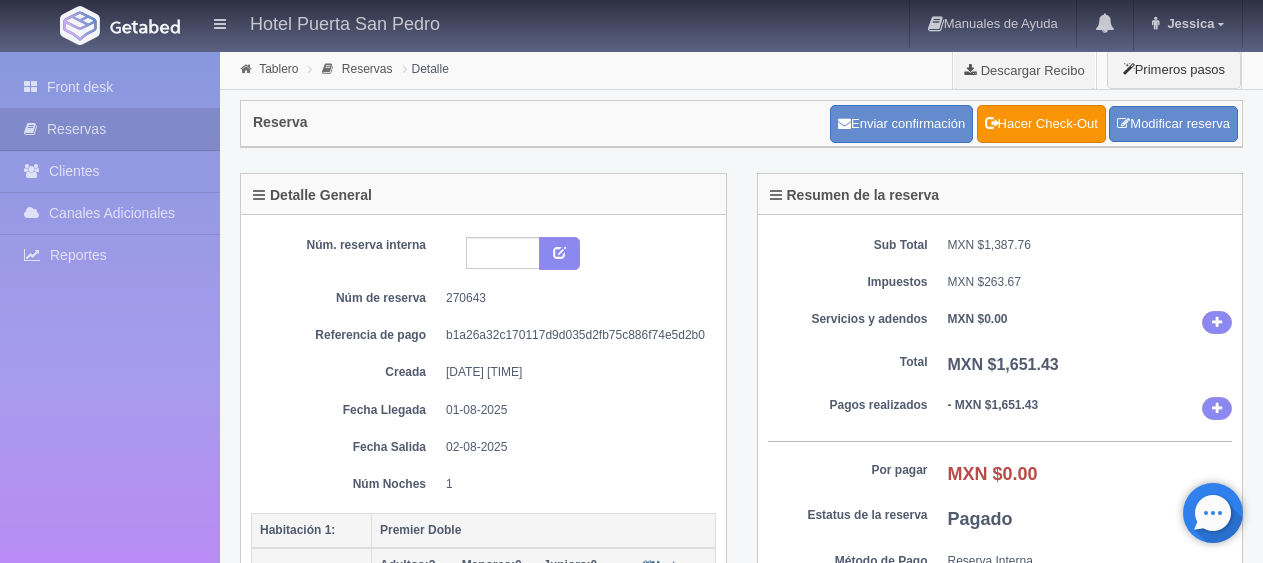 scroll, scrollTop: 0, scrollLeft: 0, axis: both 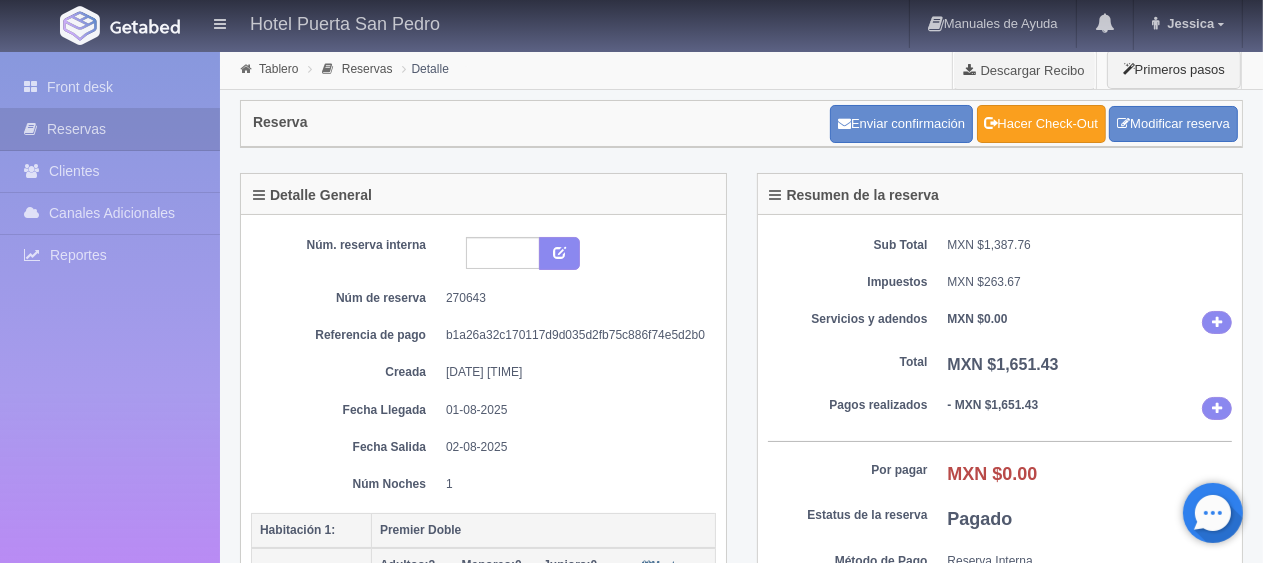 click on "Hacer Check-Out" at bounding box center [1041, 124] 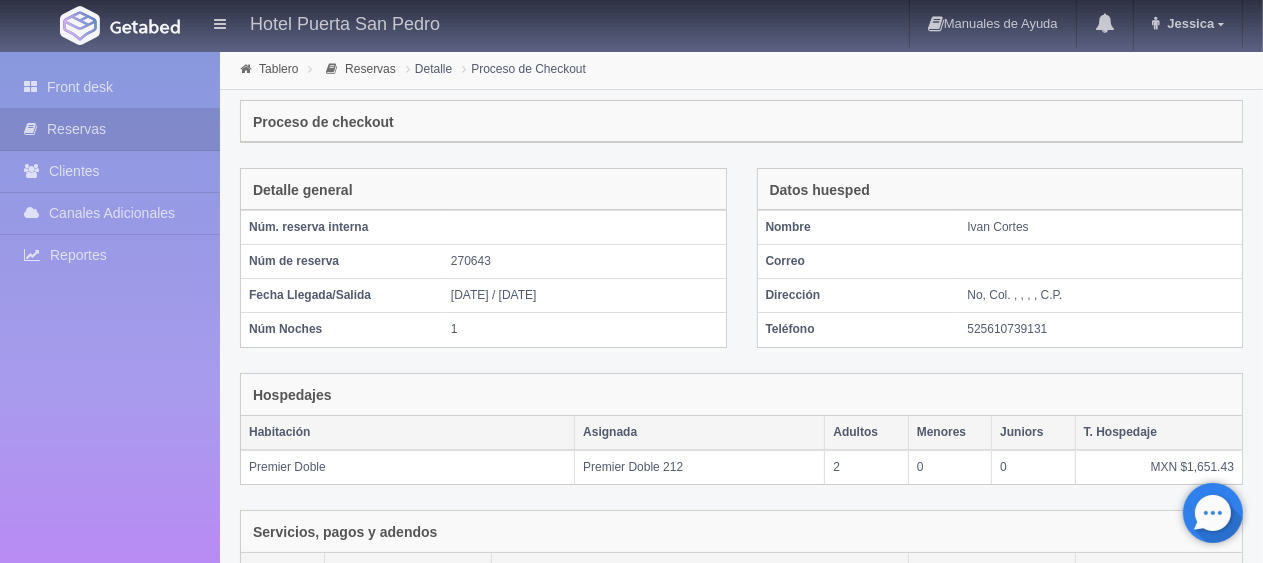 scroll, scrollTop: 337, scrollLeft: 0, axis: vertical 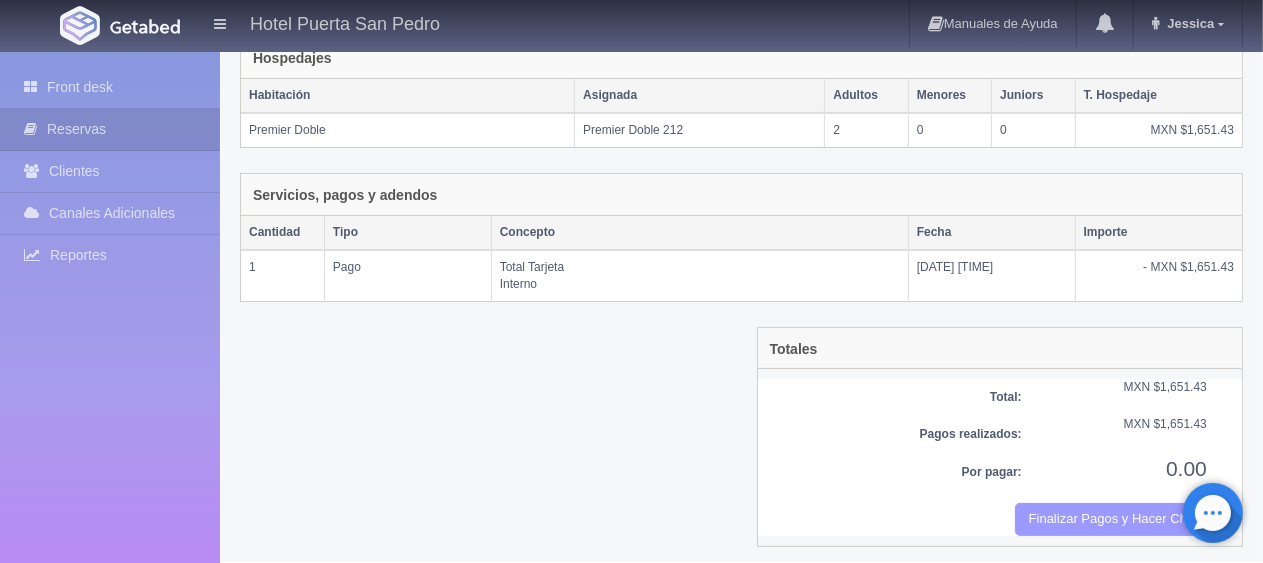 click on "Finalizar Pagos y Hacer Checkout" at bounding box center [1111, 519] 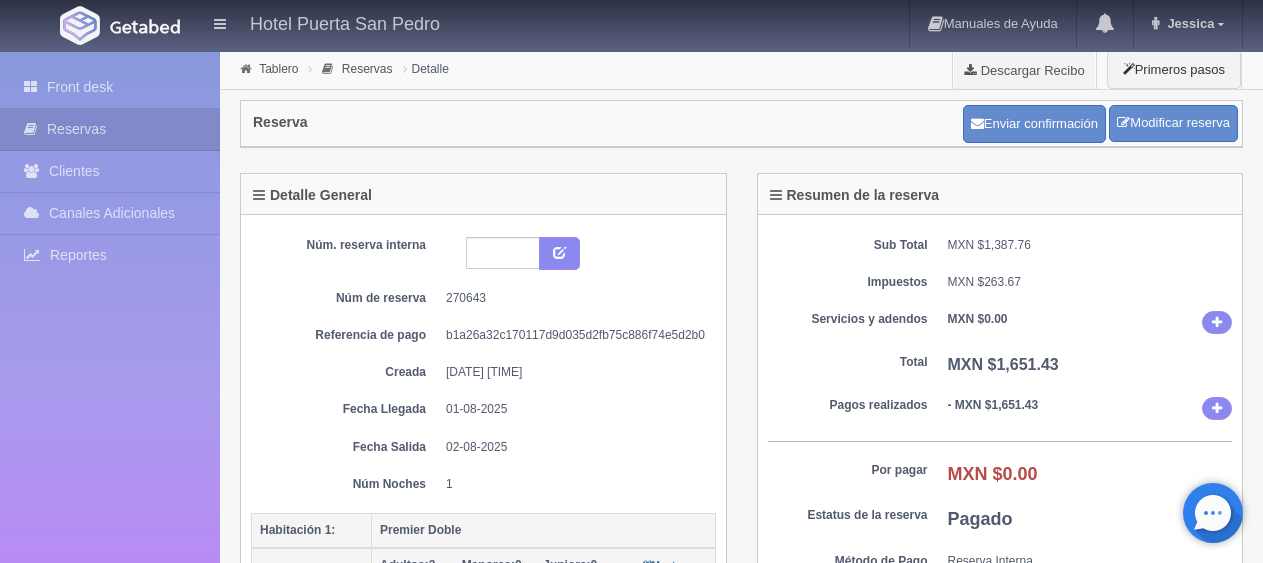 scroll, scrollTop: 0, scrollLeft: 0, axis: both 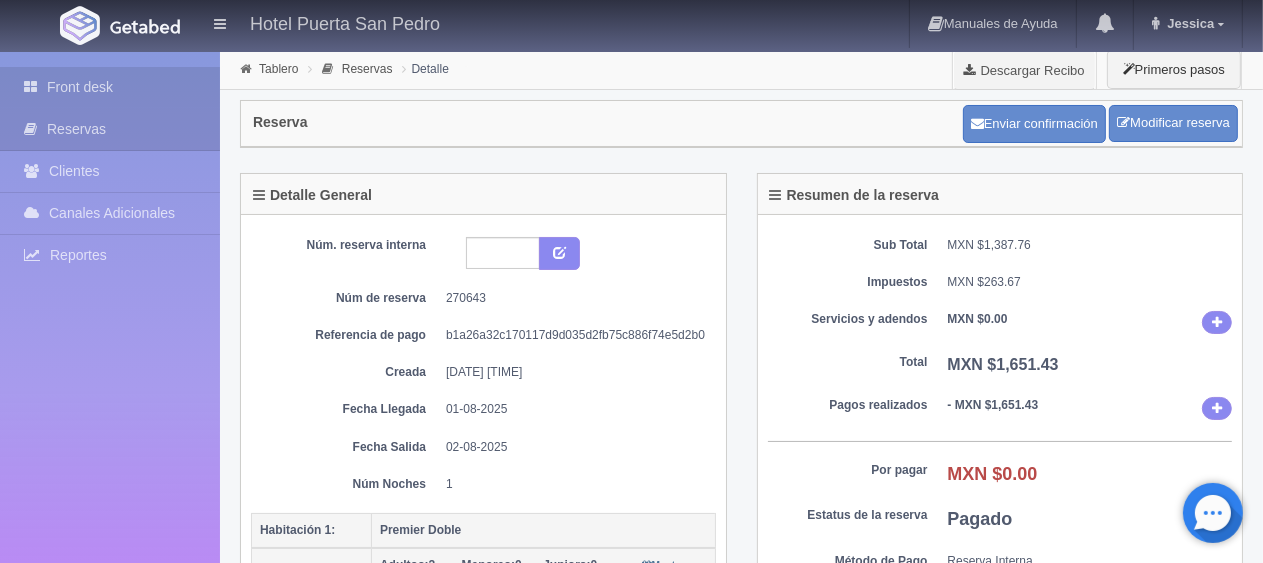 click on "Front desk" at bounding box center (110, 87) 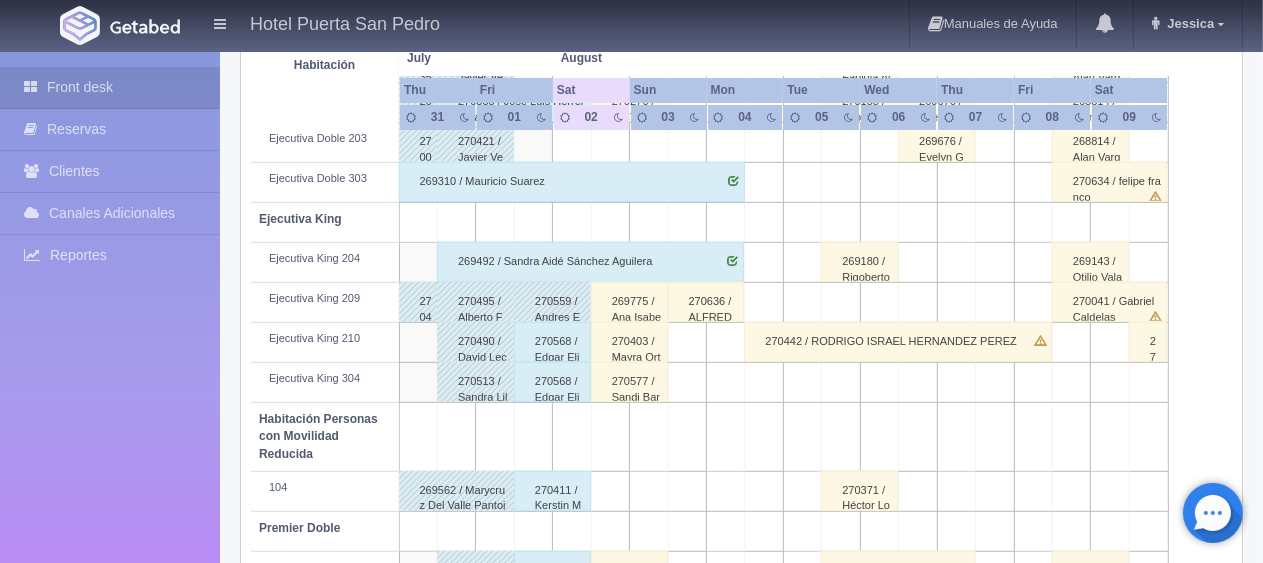 scroll, scrollTop: 1000, scrollLeft: 0, axis: vertical 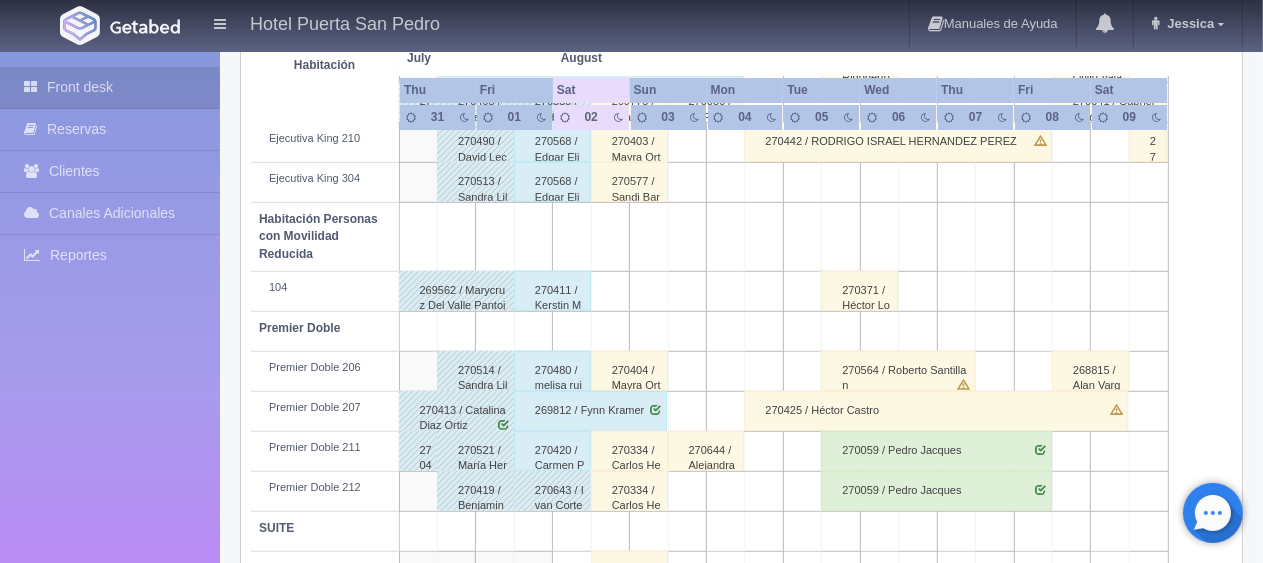 click on "270480 / melisa ruiz rivera" at bounding box center (552, 371) 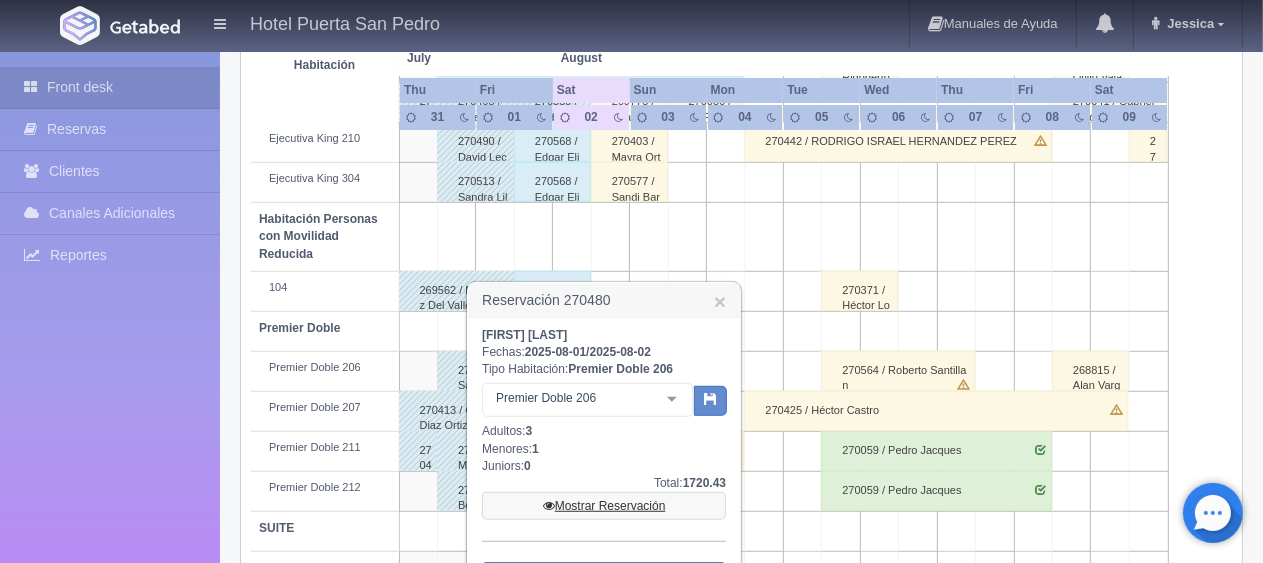 click on "Mostrar Reservación" at bounding box center (604, 506) 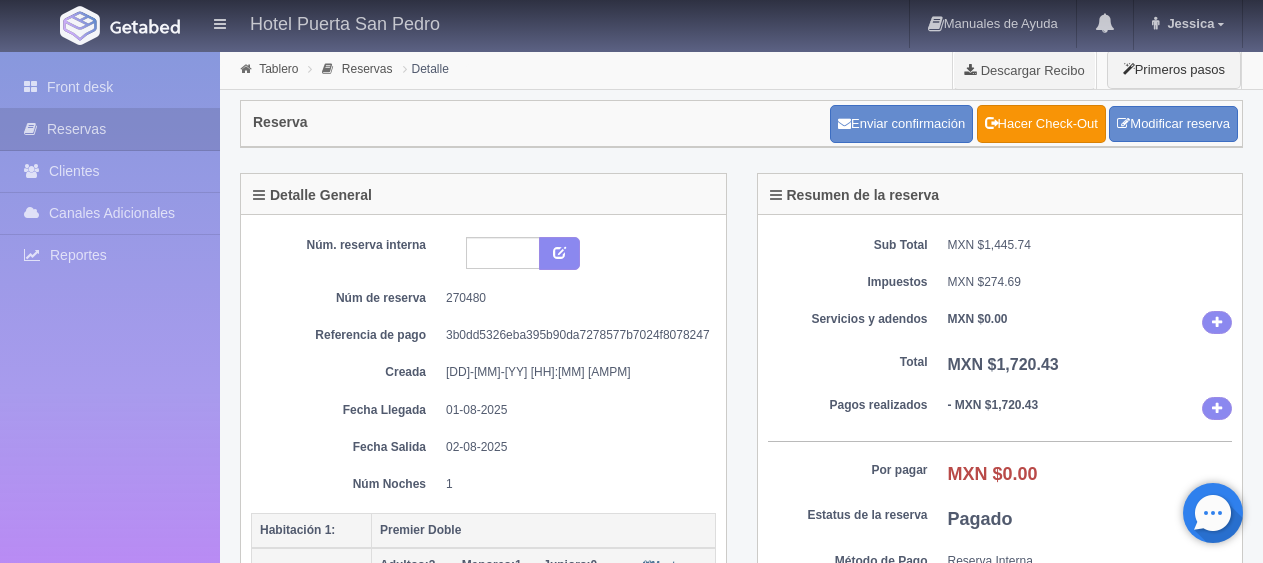 scroll, scrollTop: 0, scrollLeft: 0, axis: both 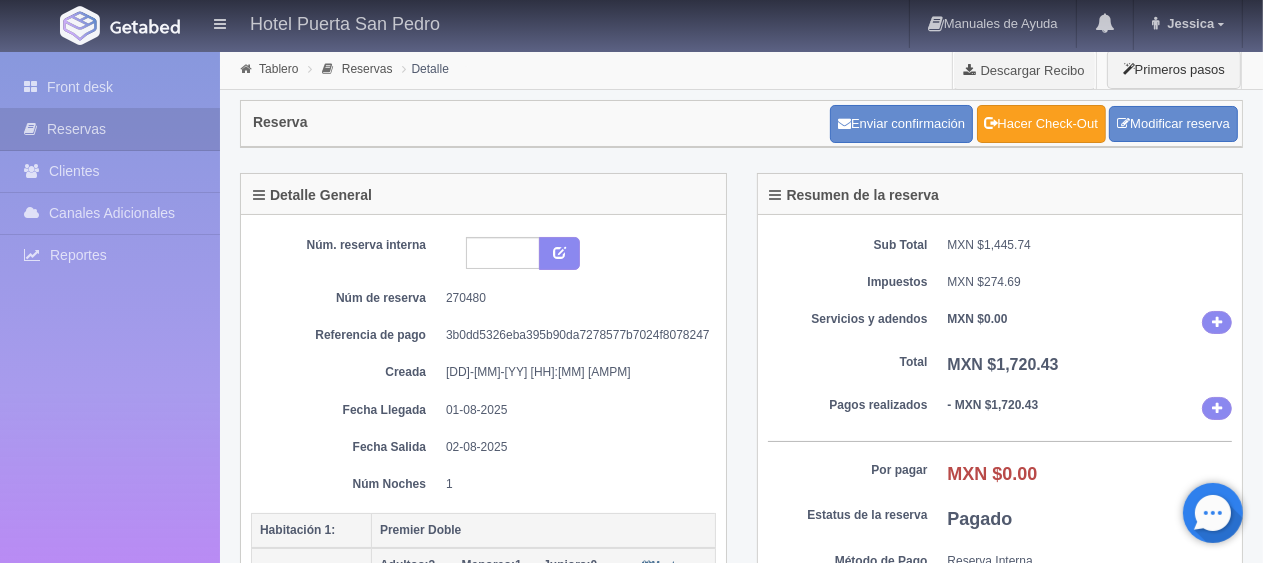 click on "Hacer Check-Out" at bounding box center (1041, 124) 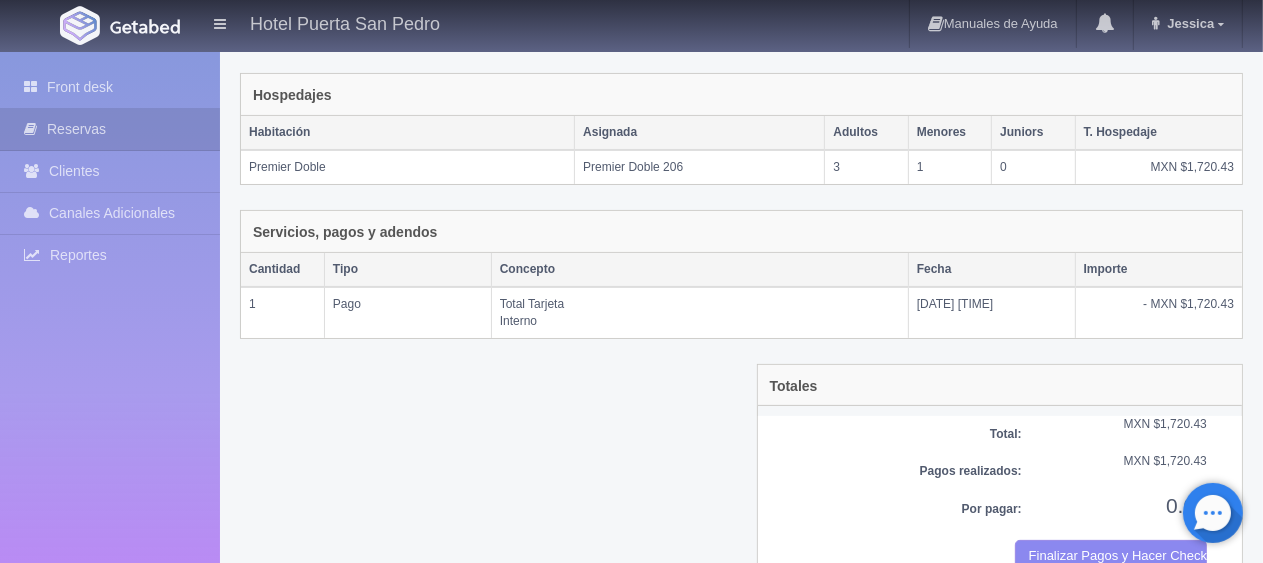 scroll, scrollTop: 337, scrollLeft: 0, axis: vertical 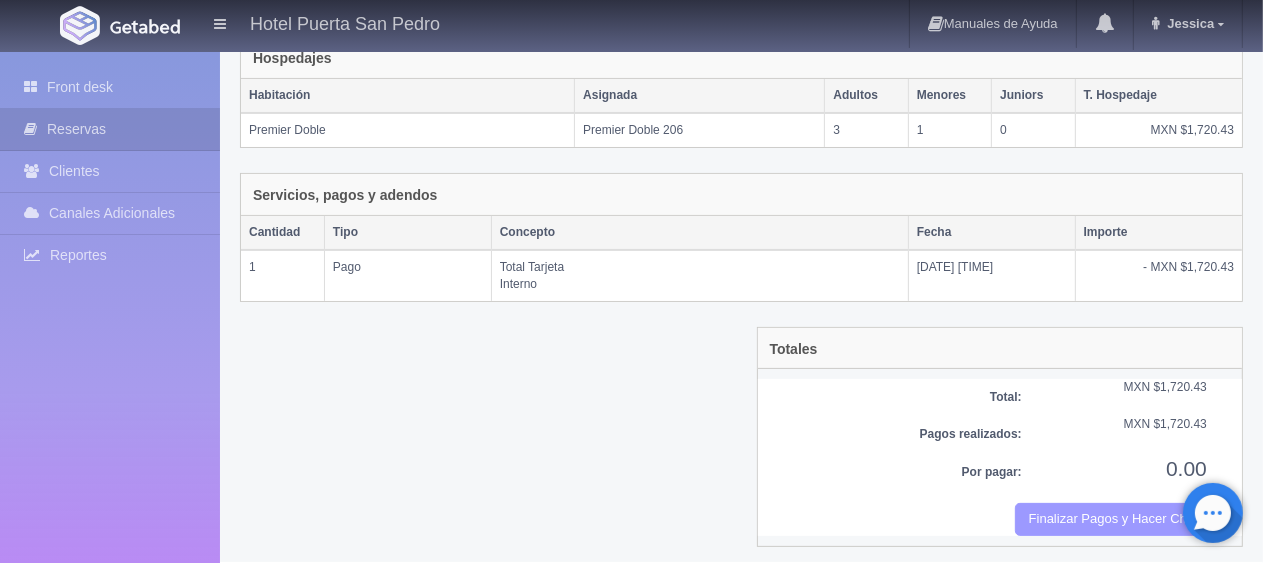 drag, startPoint x: 1094, startPoint y: 515, endPoint x: 692, endPoint y: 72, distance: 598.2081 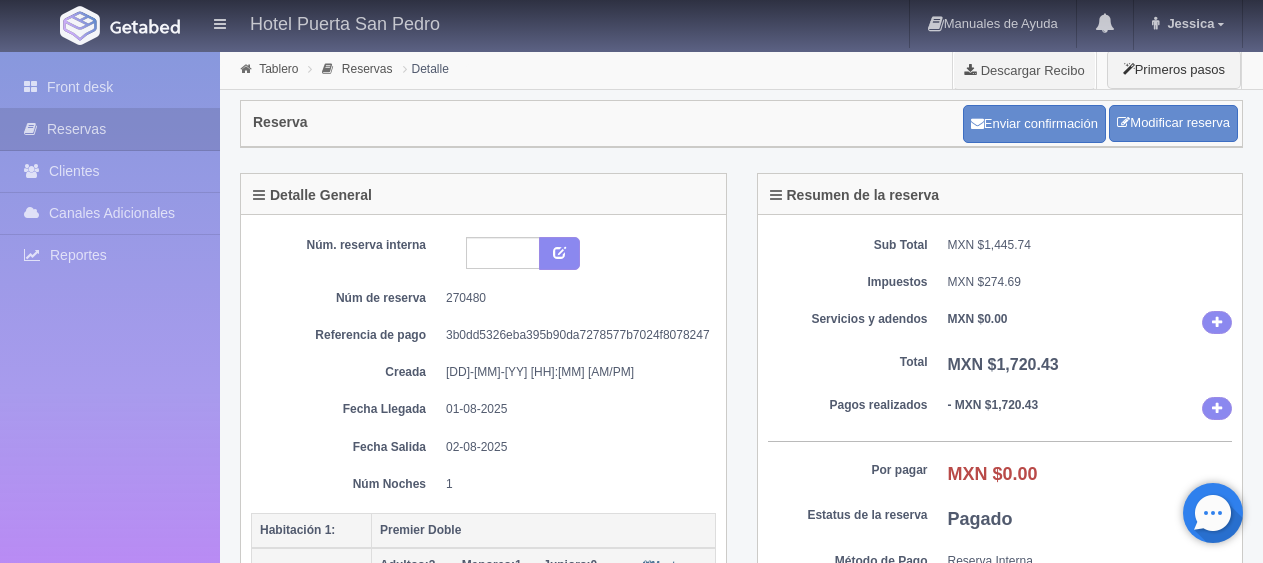 scroll, scrollTop: 0, scrollLeft: 0, axis: both 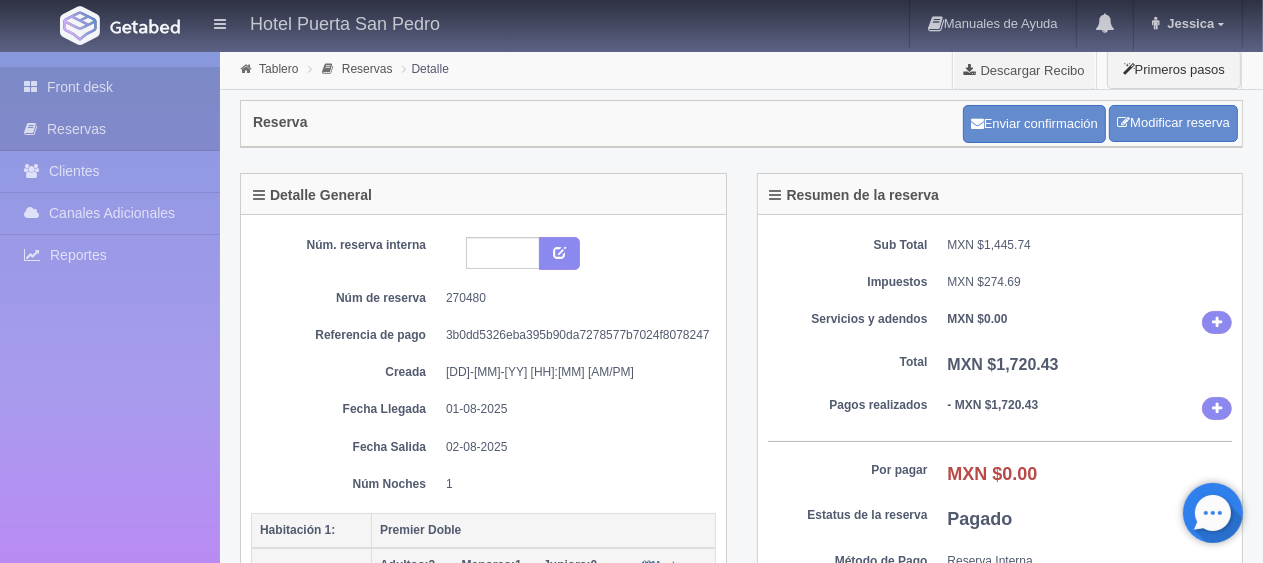 click on "Front desk" at bounding box center (110, 87) 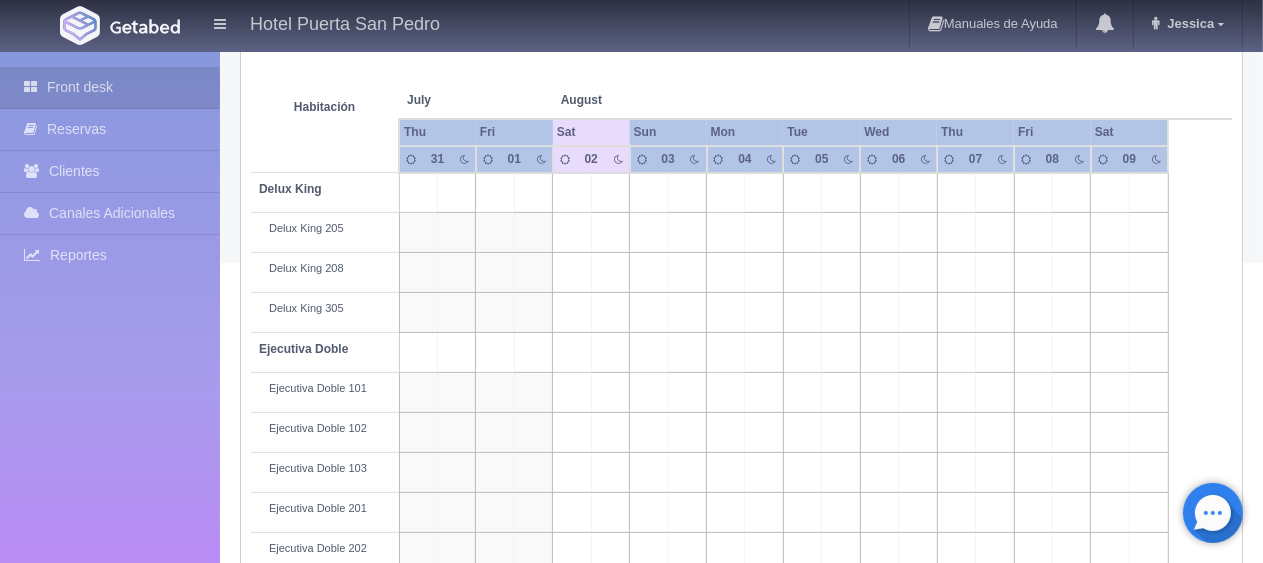scroll, scrollTop: 350, scrollLeft: 0, axis: vertical 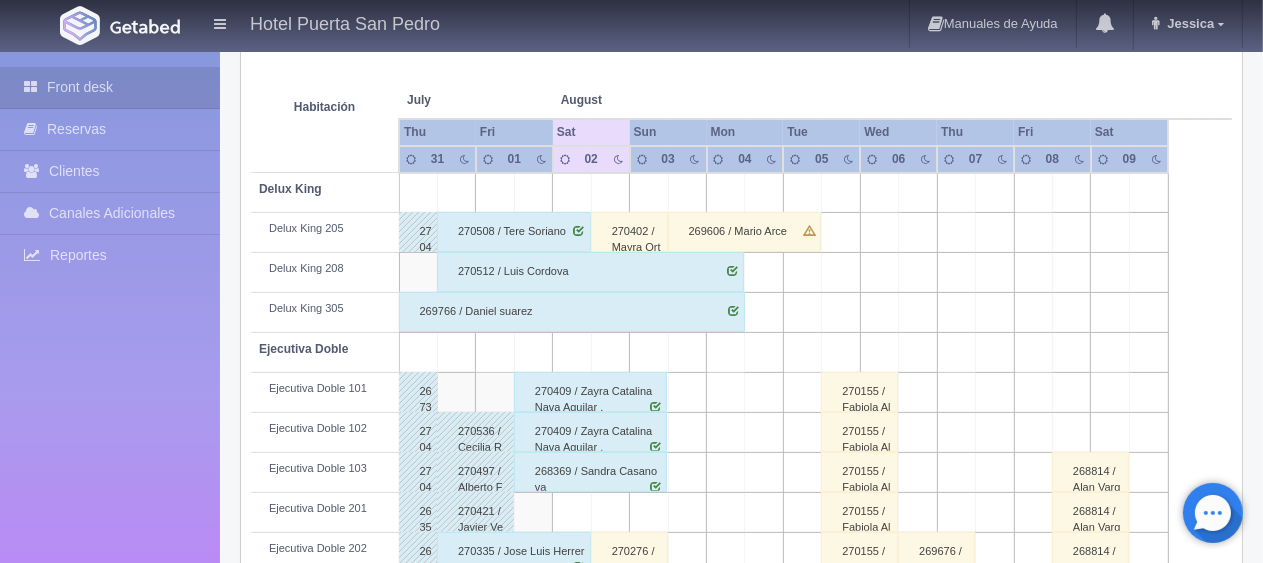 click on "270508 / Tere Soriano" at bounding box center [514, 232] 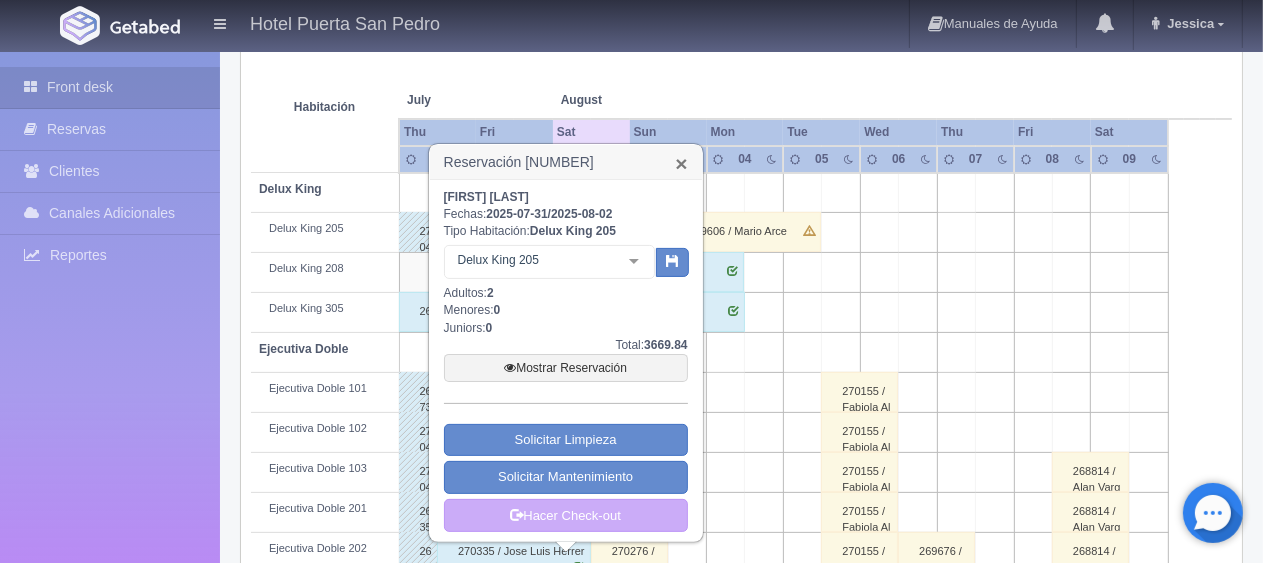 click on "×" at bounding box center (681, 163) 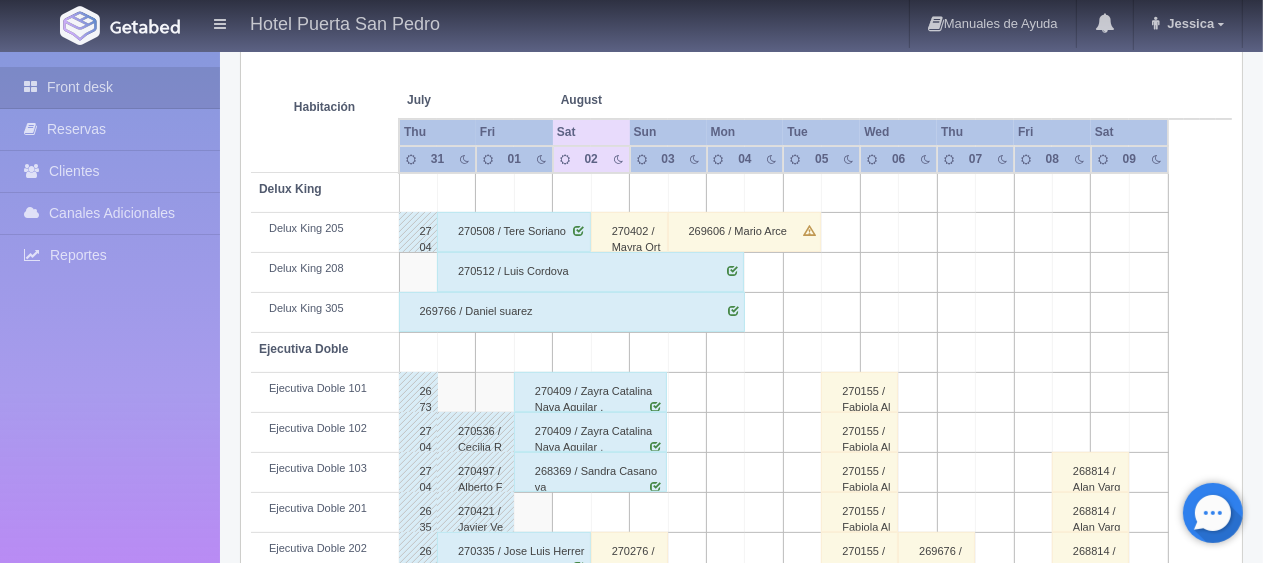 scroll, scrollTop: 150, scrollLeft: 0, axis: vertical 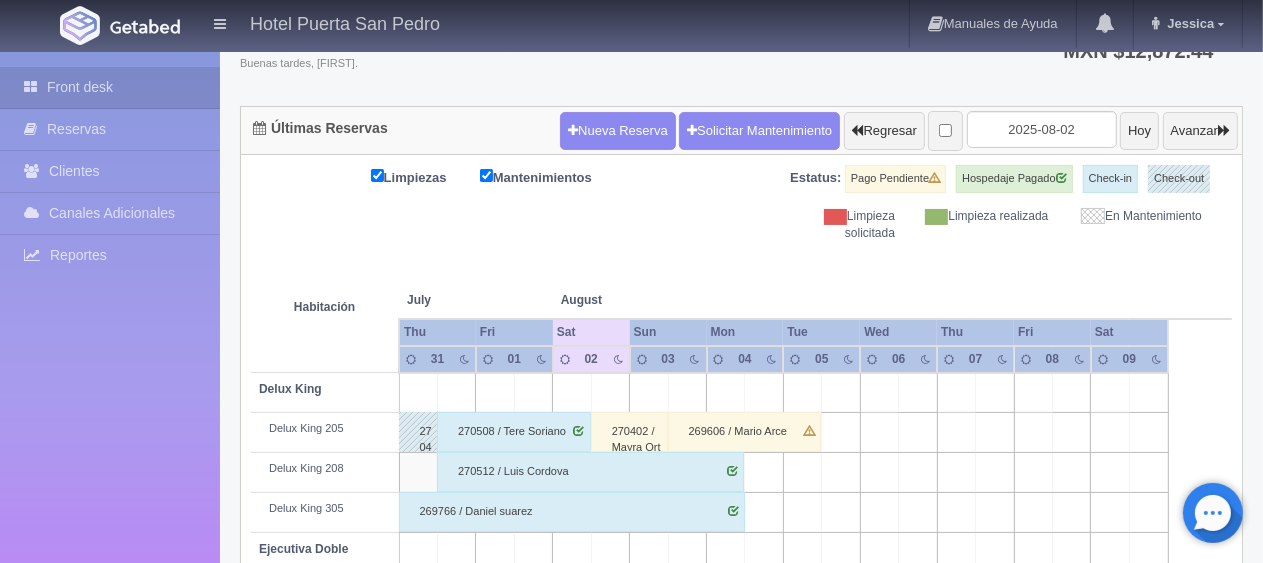 click on "270508 / Tere Soriano" at bounding box center [514, 432] 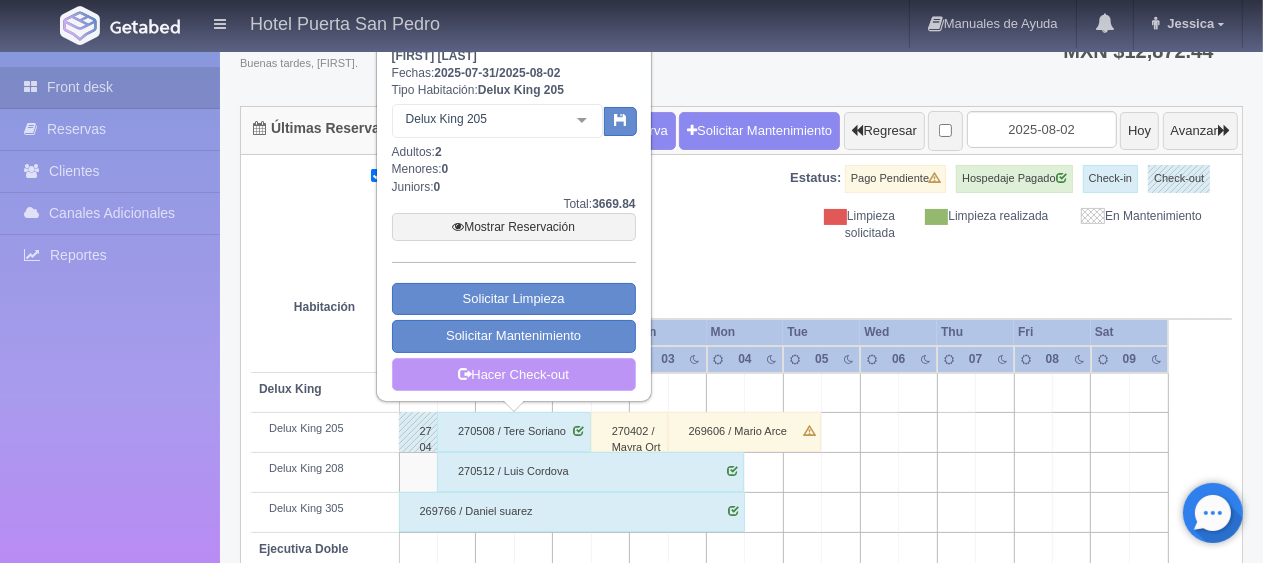 click on "Hacer Check-out" at bounding box center (514, 375) 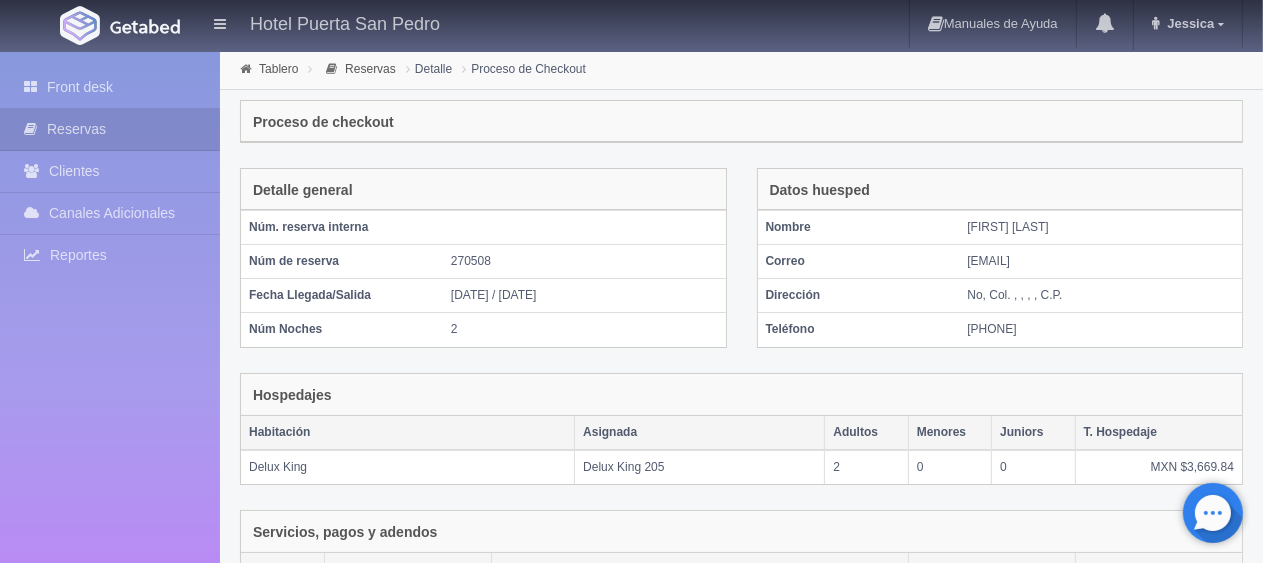 scroll, scrollTop: 337, scrollLeft: 0, axis: vertical 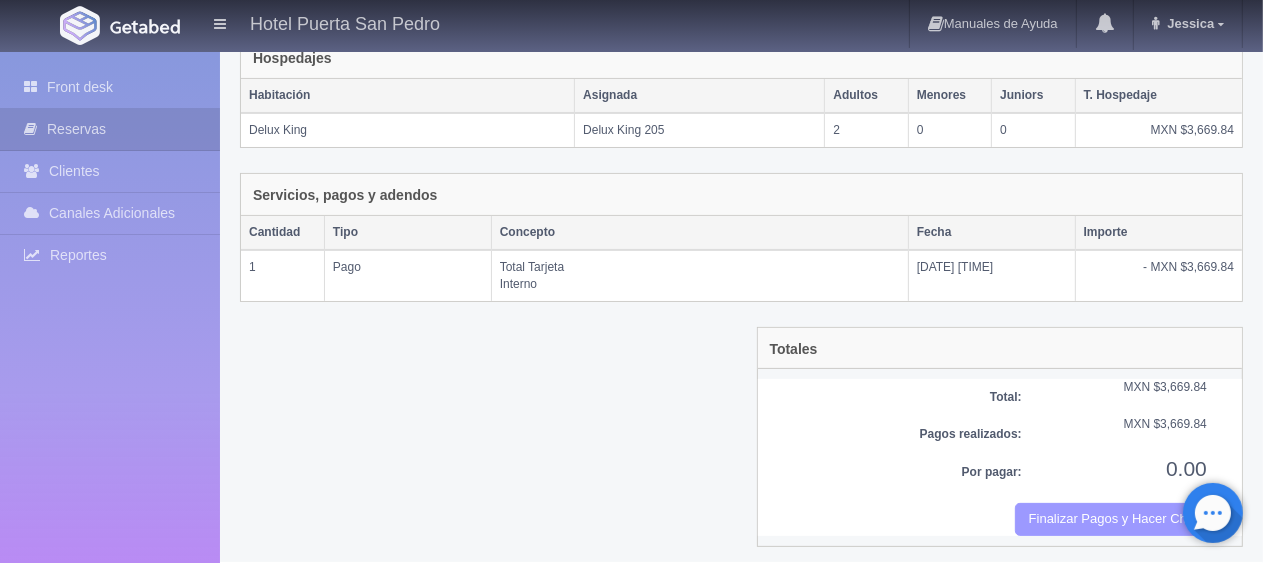 click on "Finalizar Pagos y Hacer Checkout" at bounding box center (1111, 519) 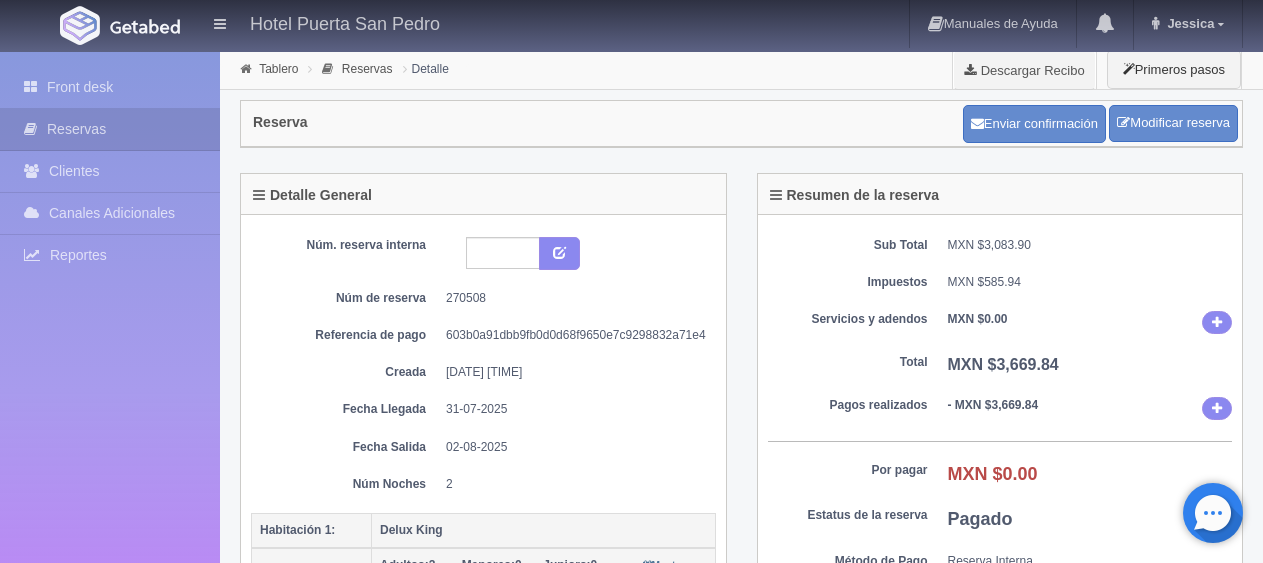 scroll, scrollTop: 0, scrollLeft: 0, axis: both 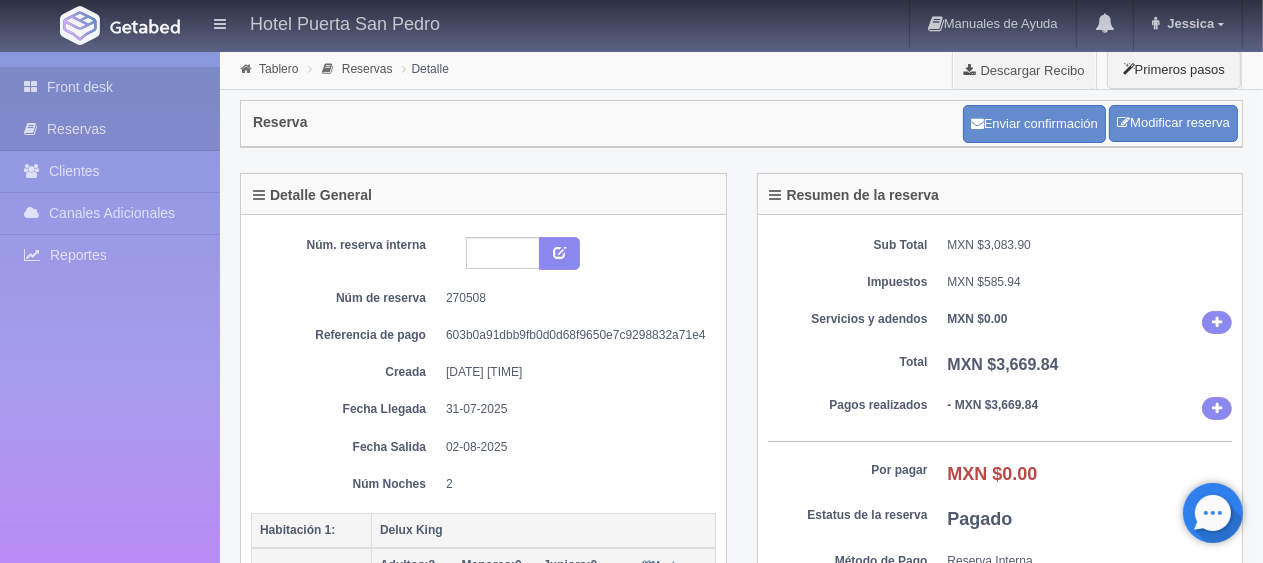click on "Front desk" at bounding box center [110, 87] 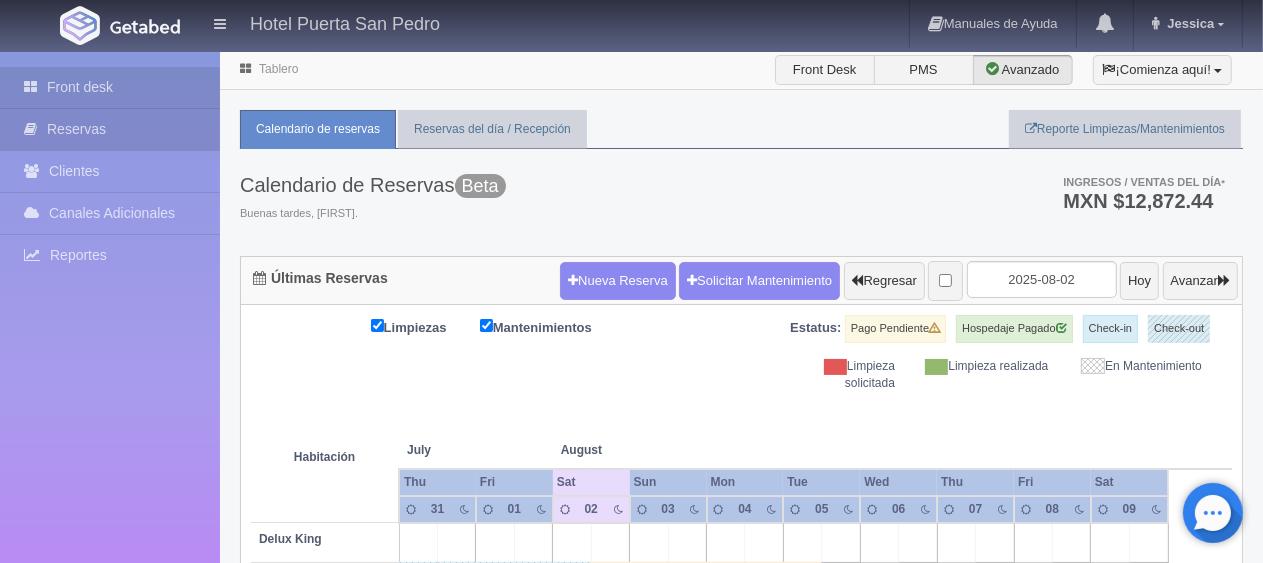 scroll, scrollTop: 300, scrollLeft: 0, axis: vertical 